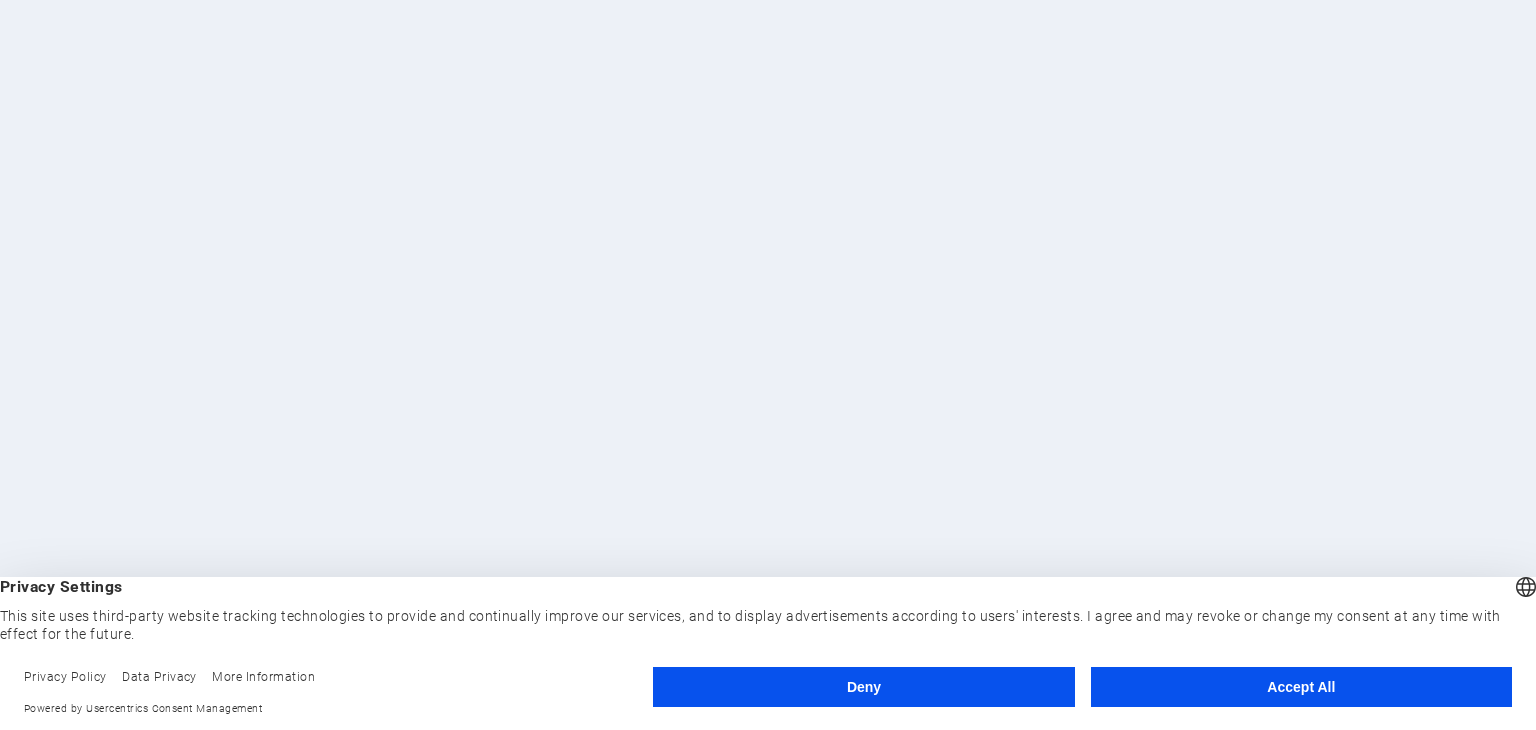 scroll, scrollTop: 0, scrollLeft: 0, axis: both 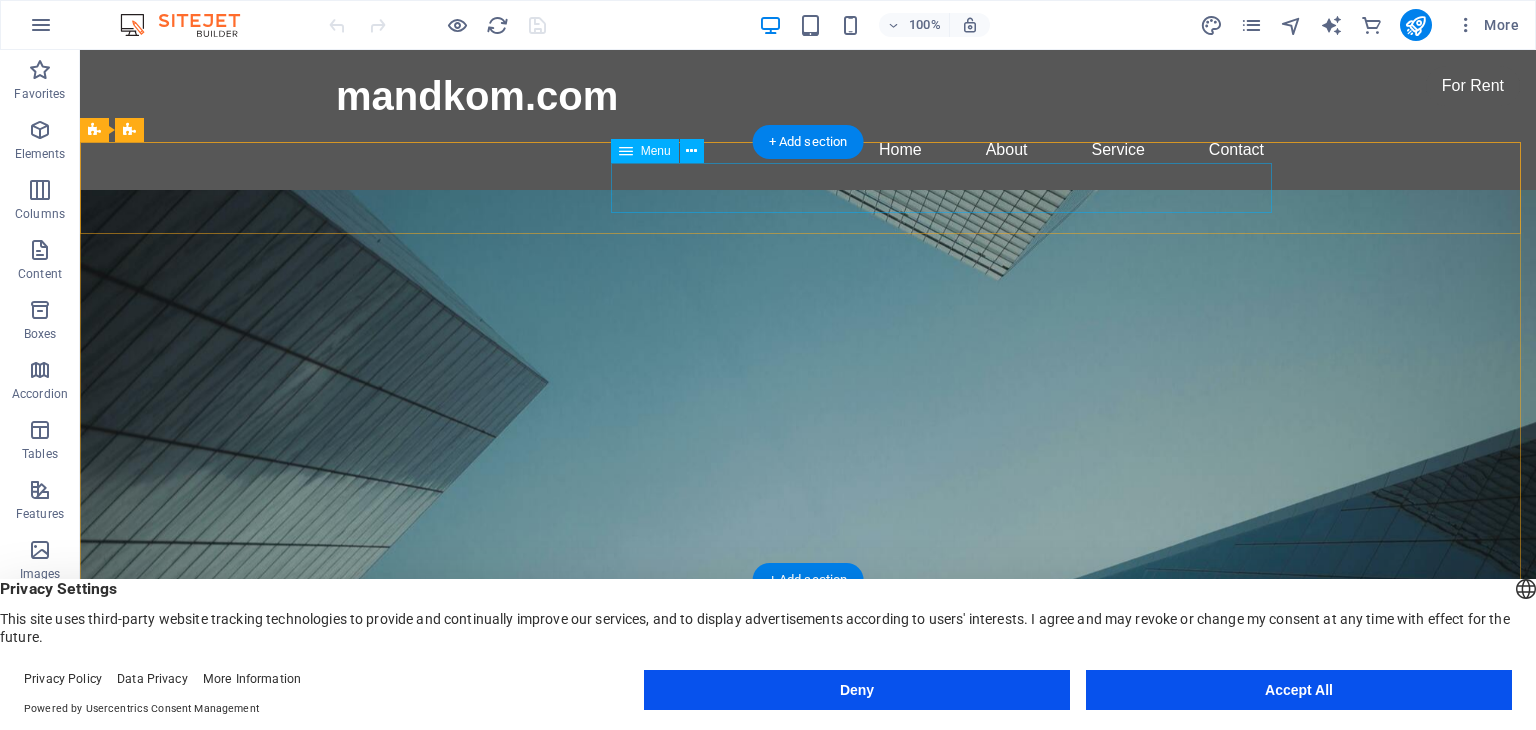click on "Home About Services Book Online Contact" at bounding box center [808, 916] 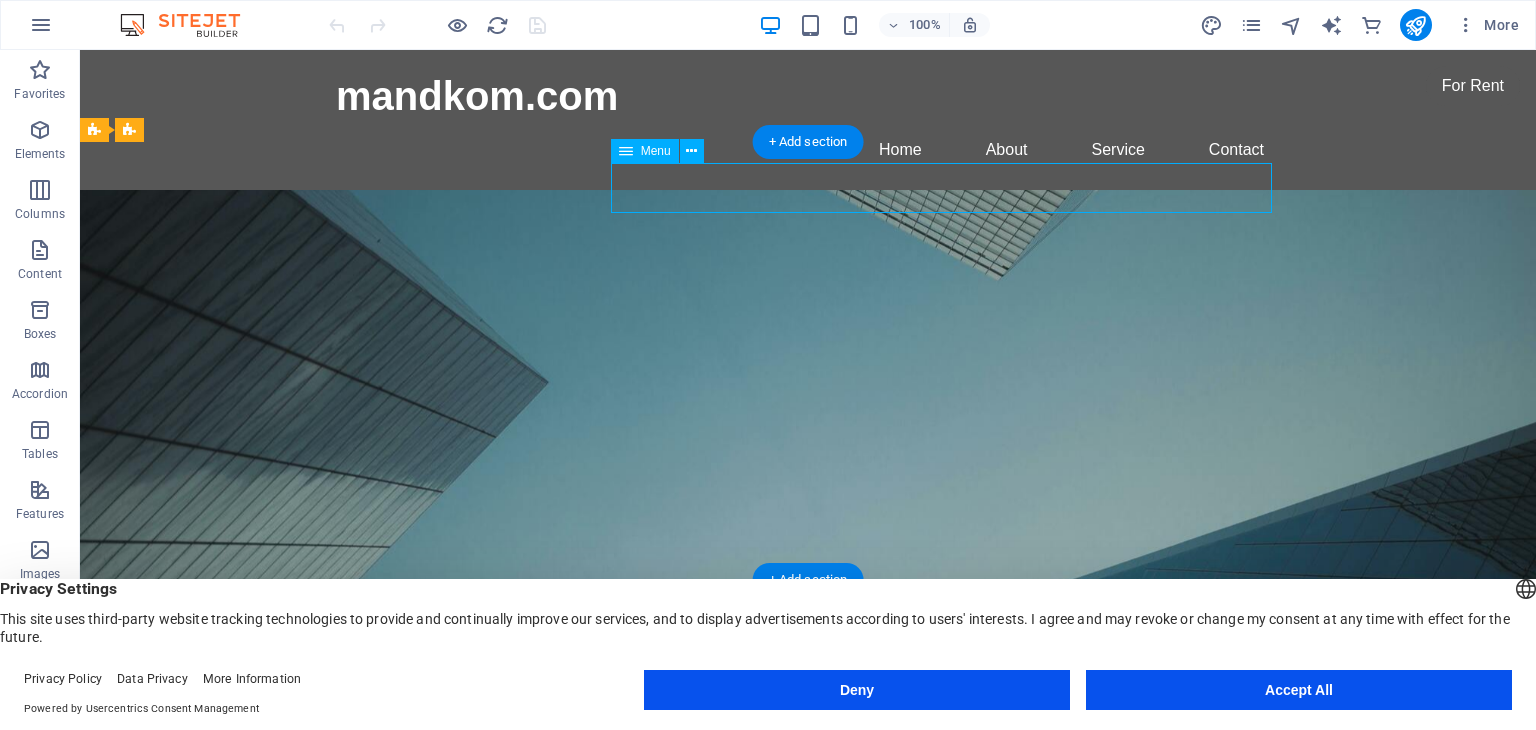 click on "Home About Services Book Online Contact" at bounding box center [808, 916] 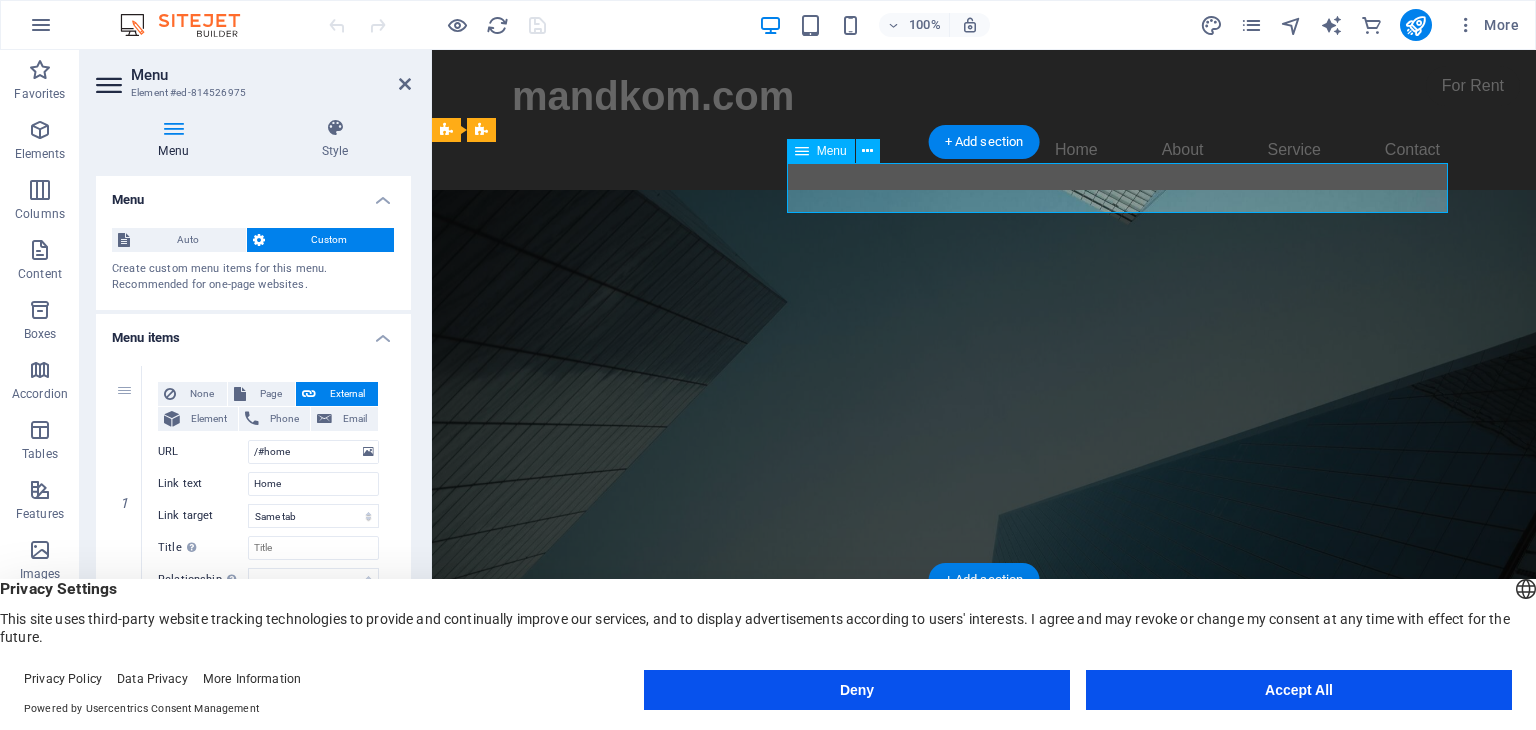 click on "Home About Services Book Online Contact" at bounding box center (984, 916) 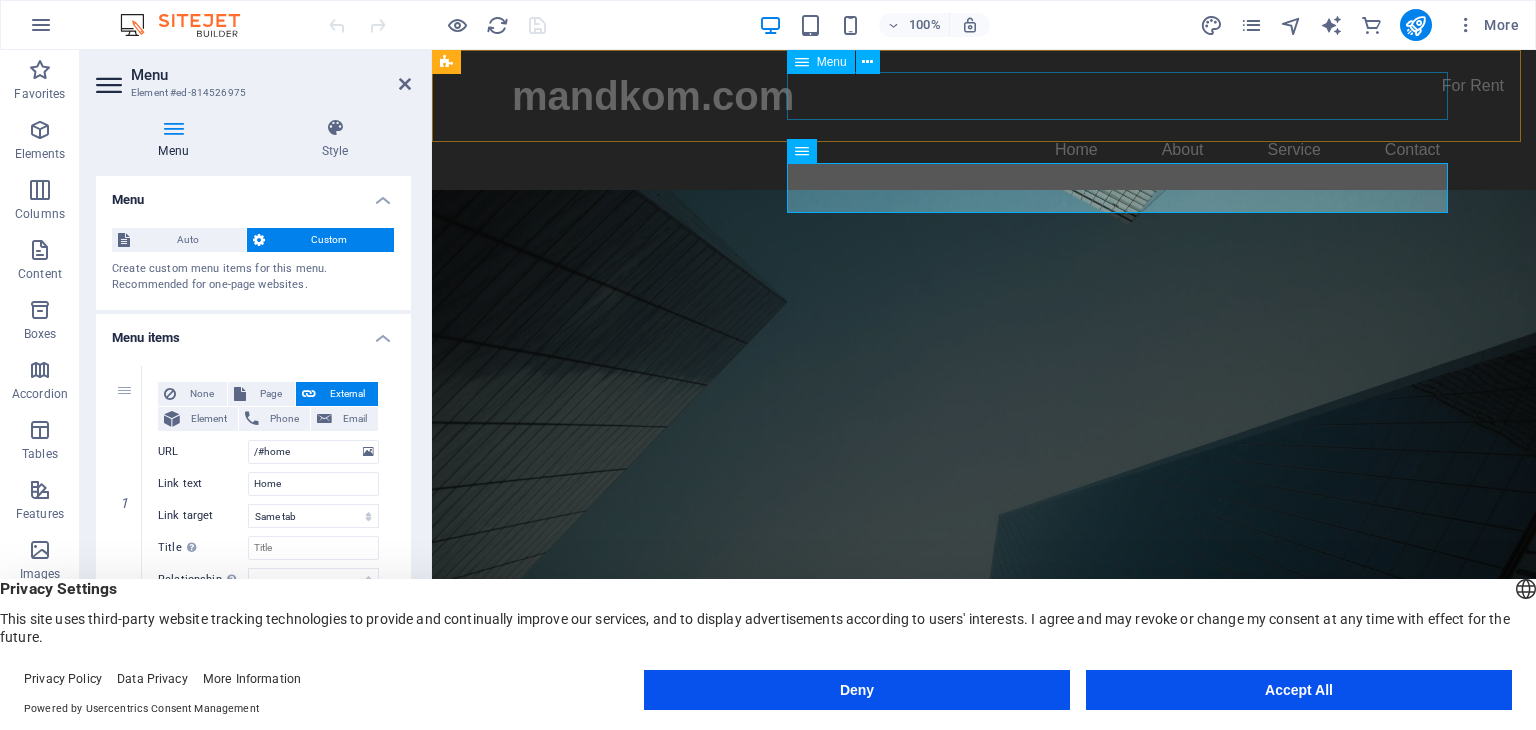 click on "Home About Service Contact" at bounding box center [984, 150] 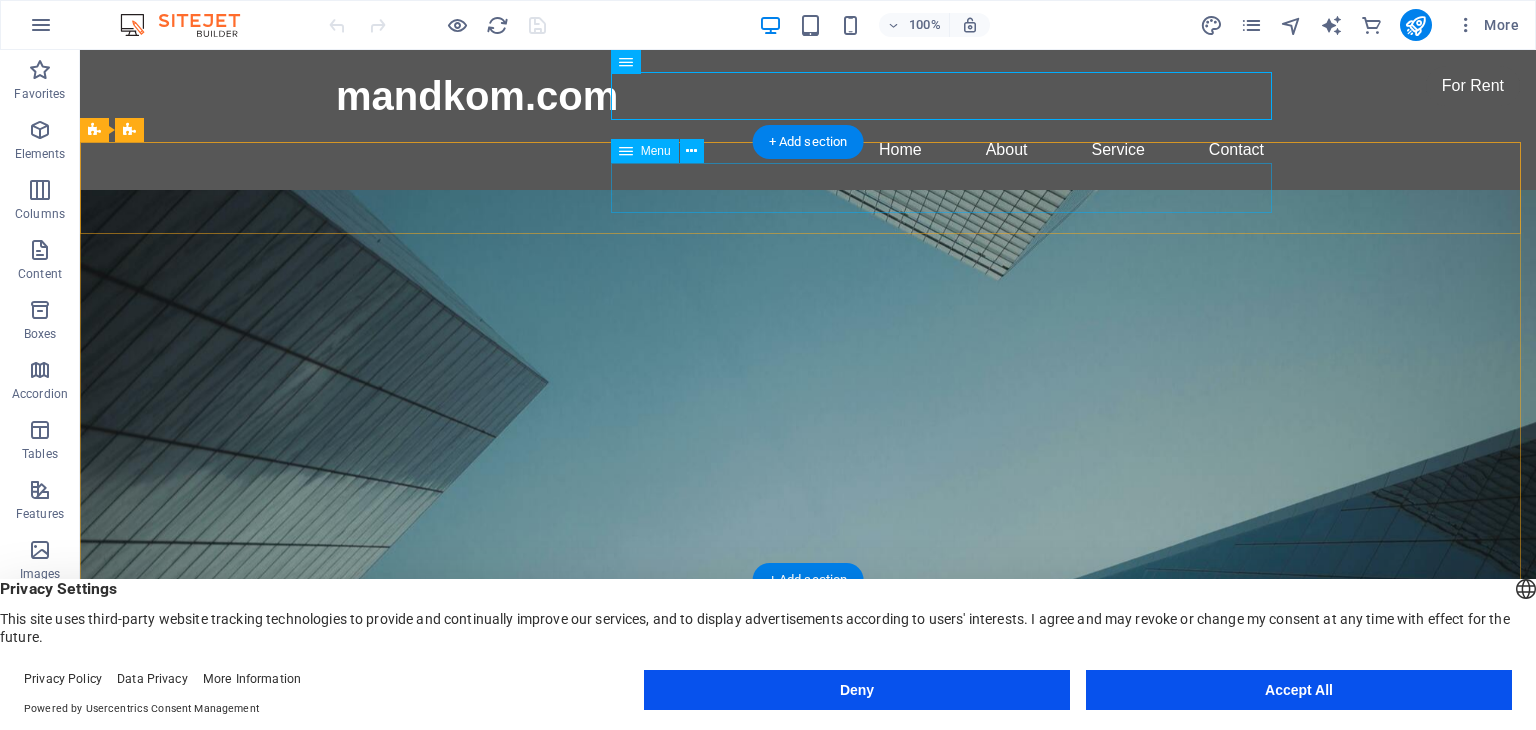 click on "Home About Services Book Online Contact" at bounding box center (808, 916) 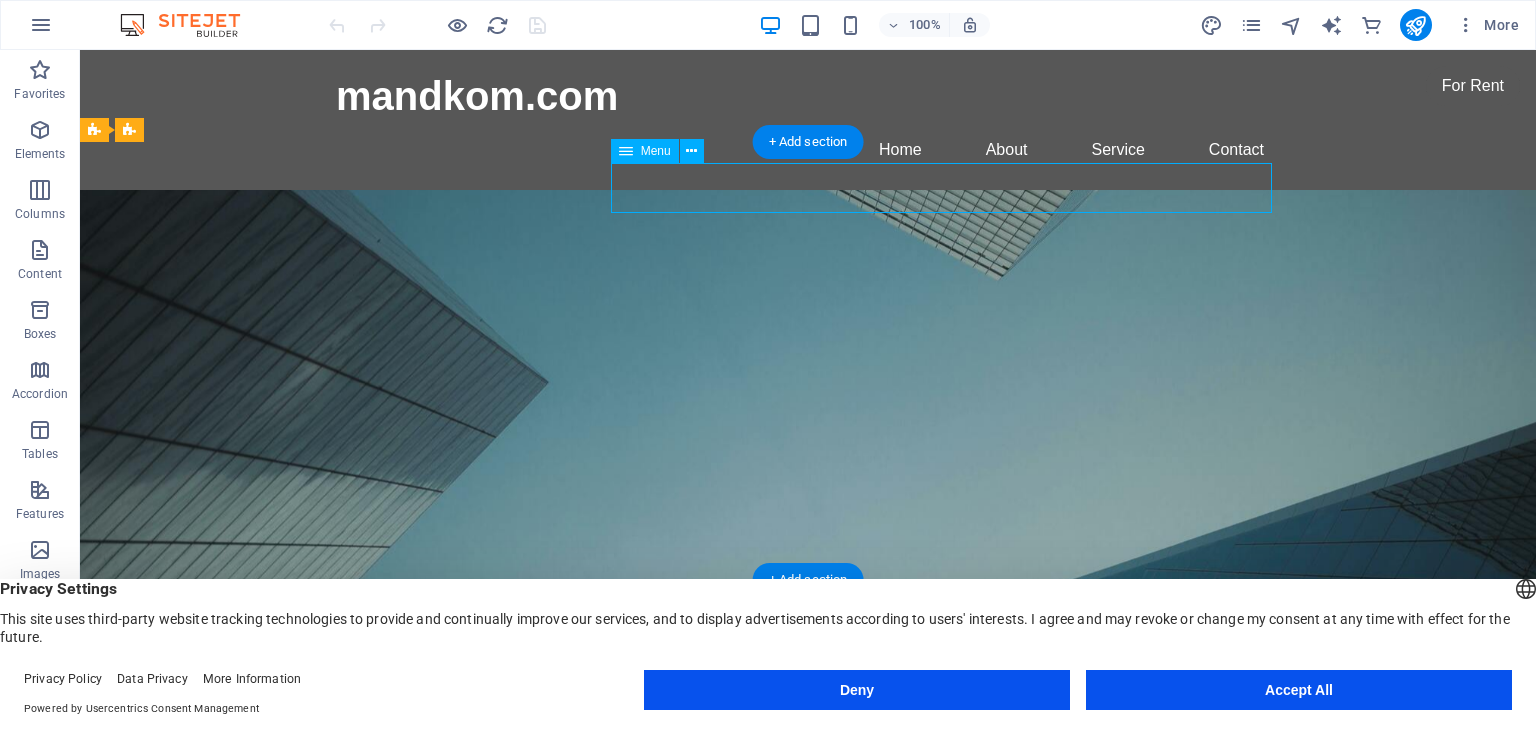 click on "Home About Services Book Online Contact" at bounding box center (808, 916) 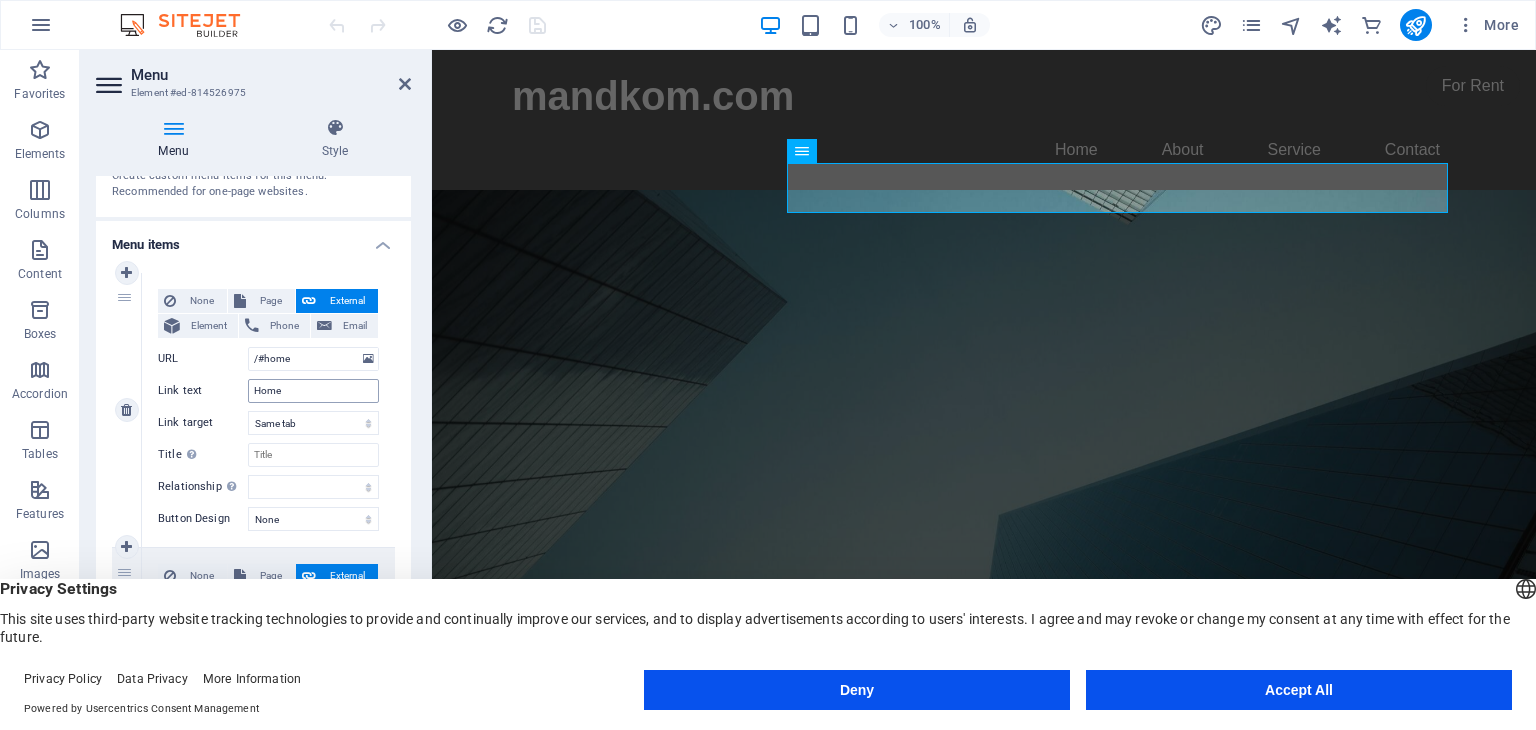 scroll, scrollTop: 100, scrollLeft: 0, axis: vertical 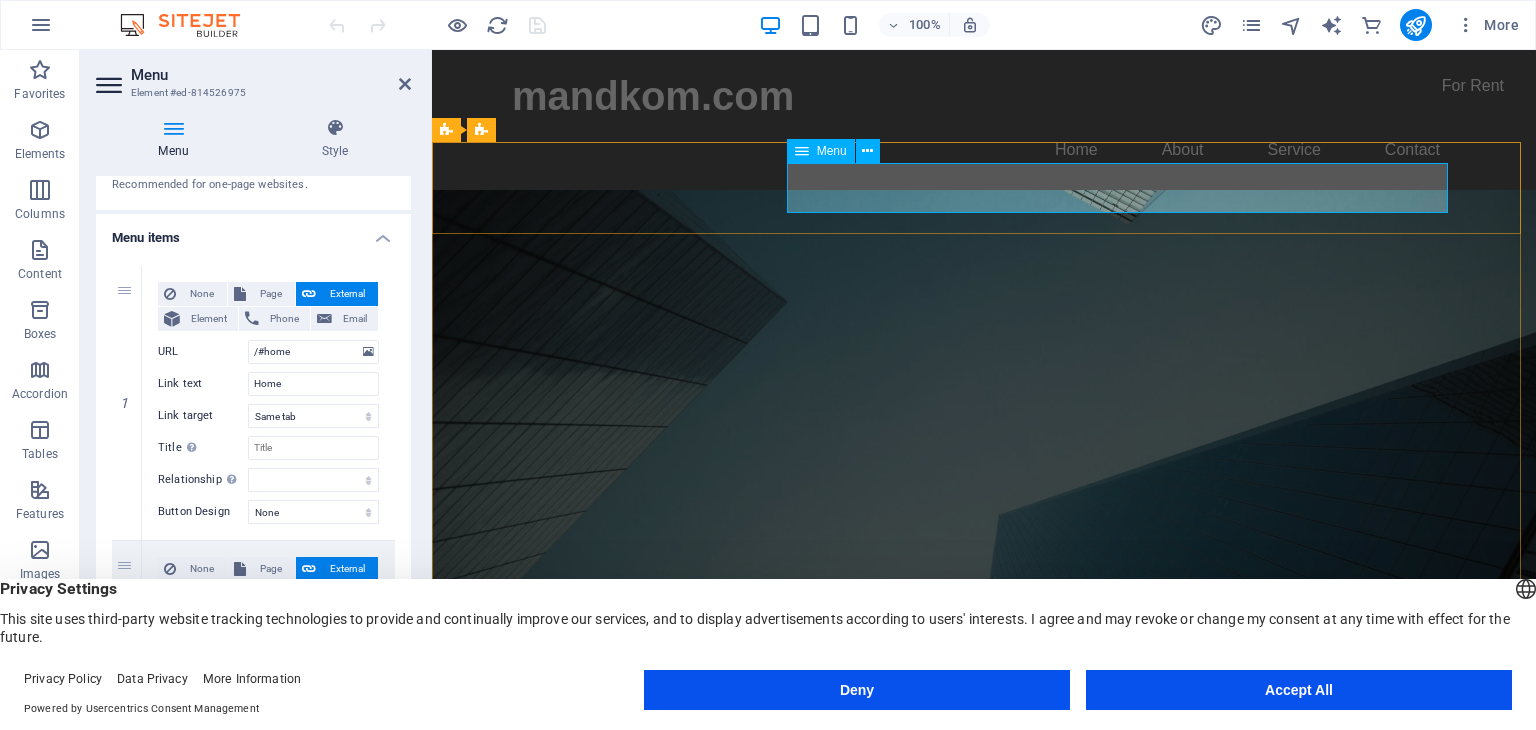 click on "Home About Services Book Online Contact" at bounding box center [984, 916] 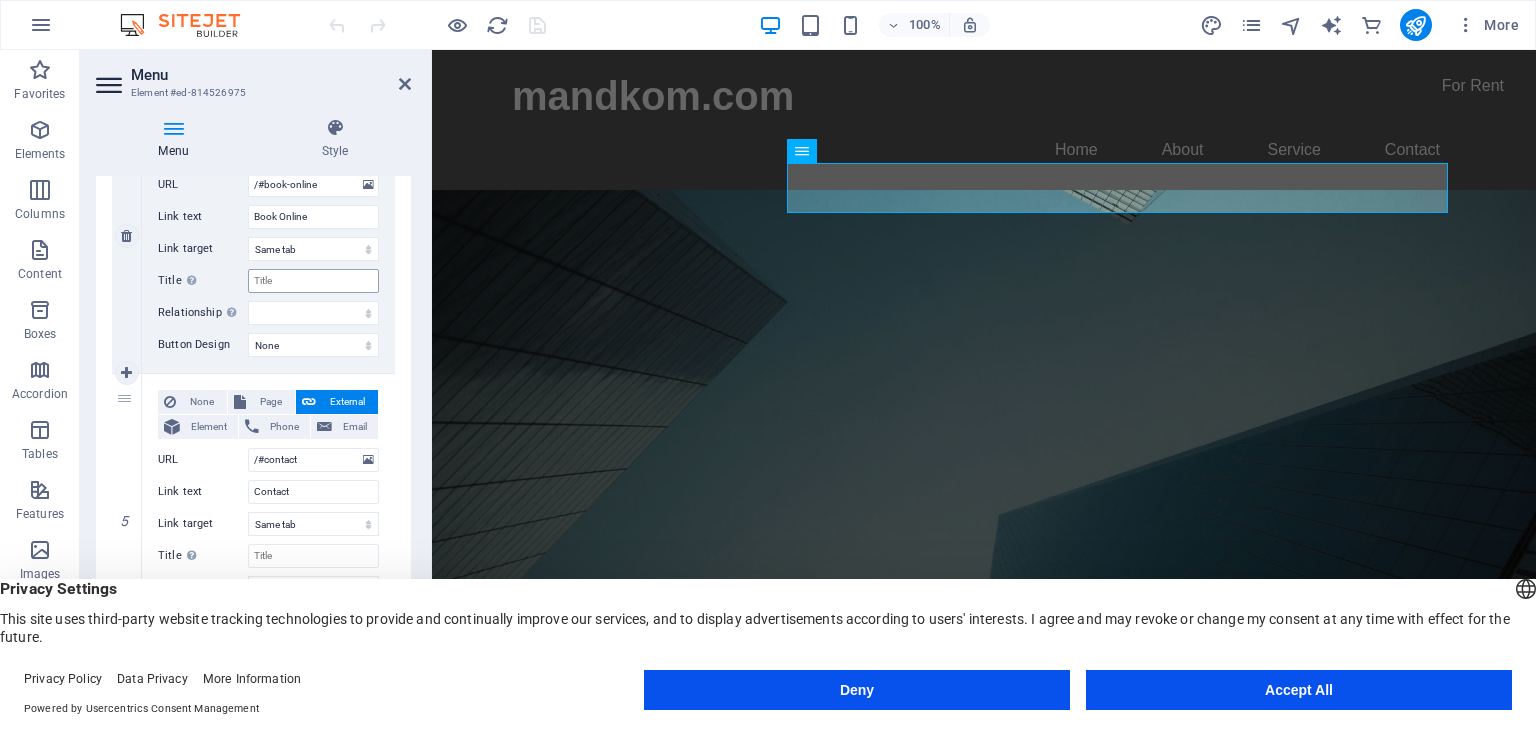 scroll, scrollTop: 1100, scrollLeft: 0, axis: vertical 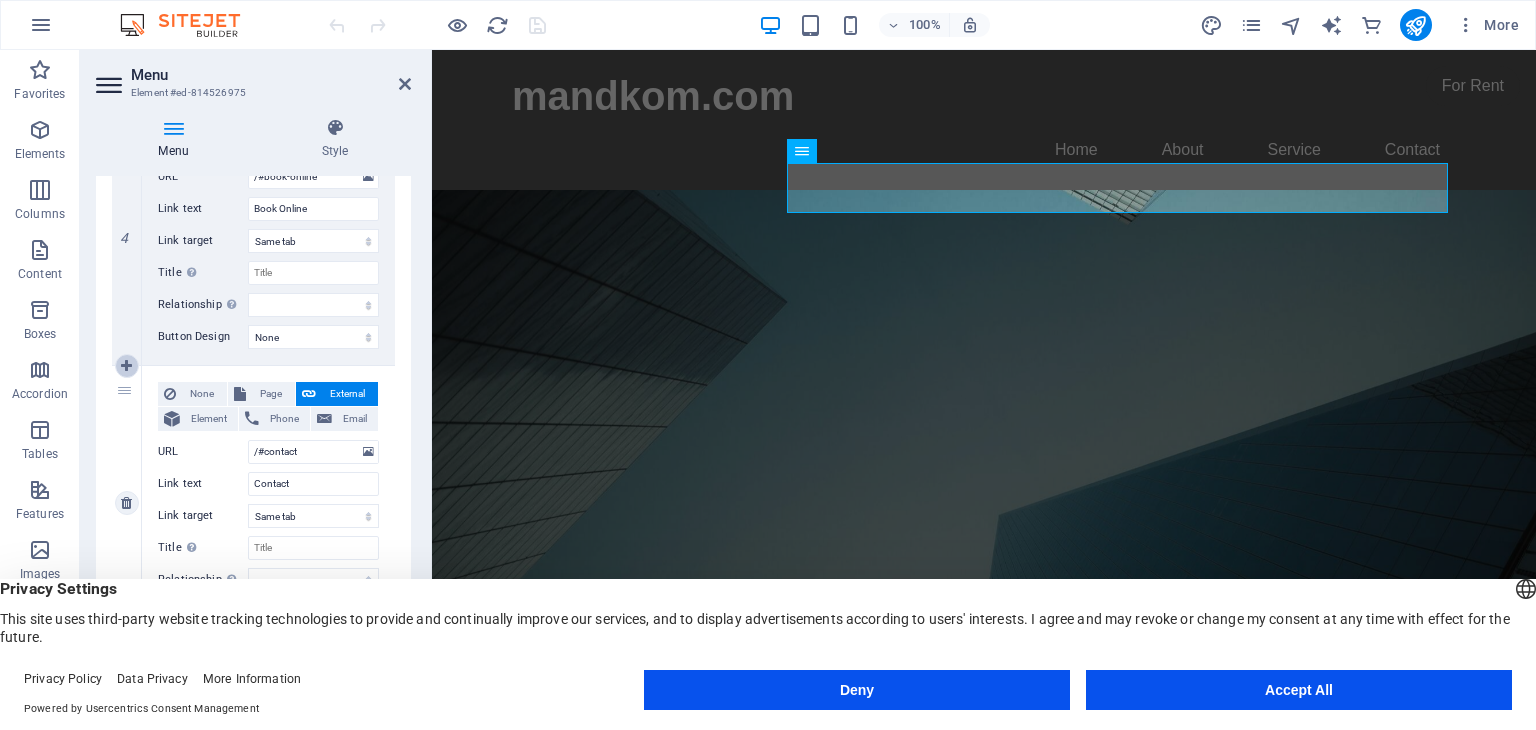 click at bounding box center [126, 366] 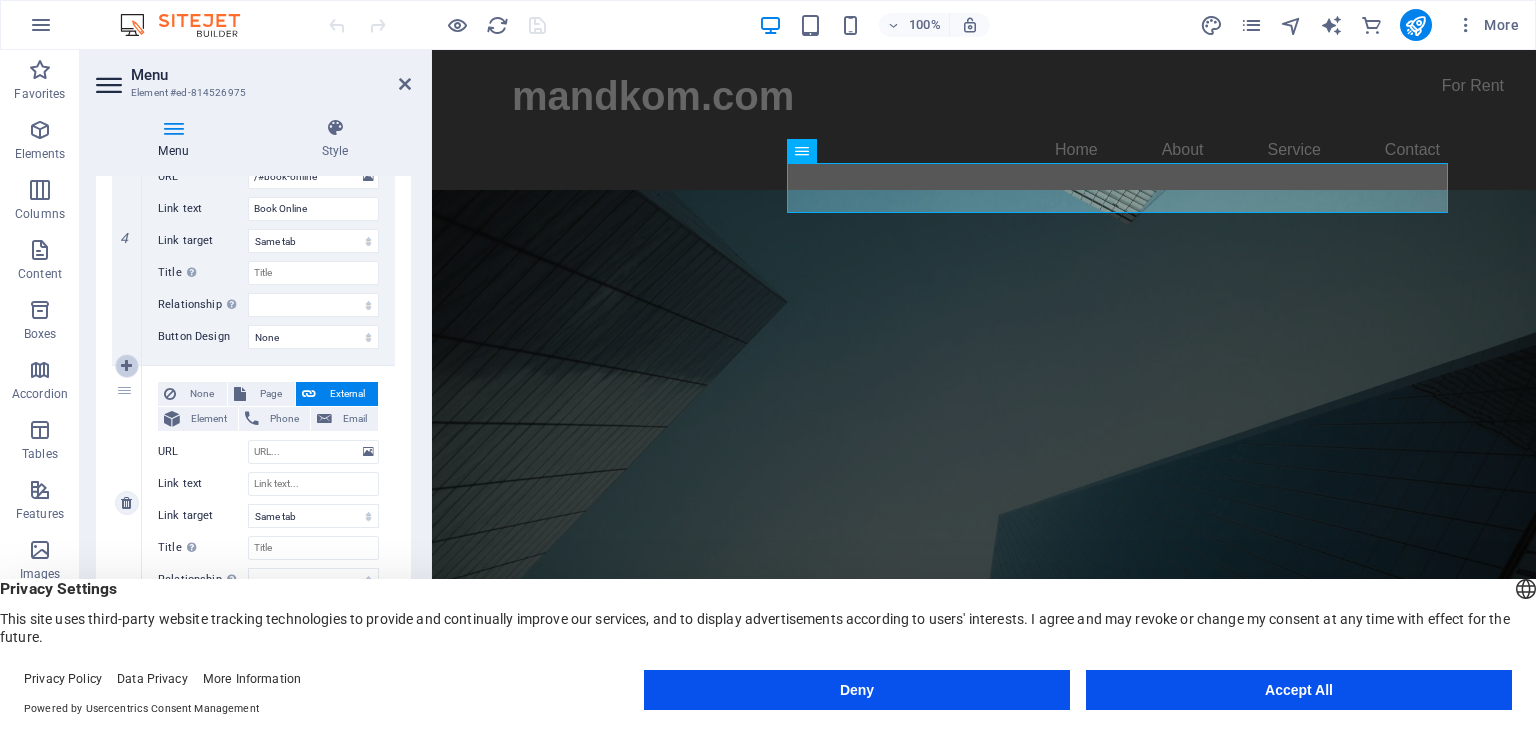 select 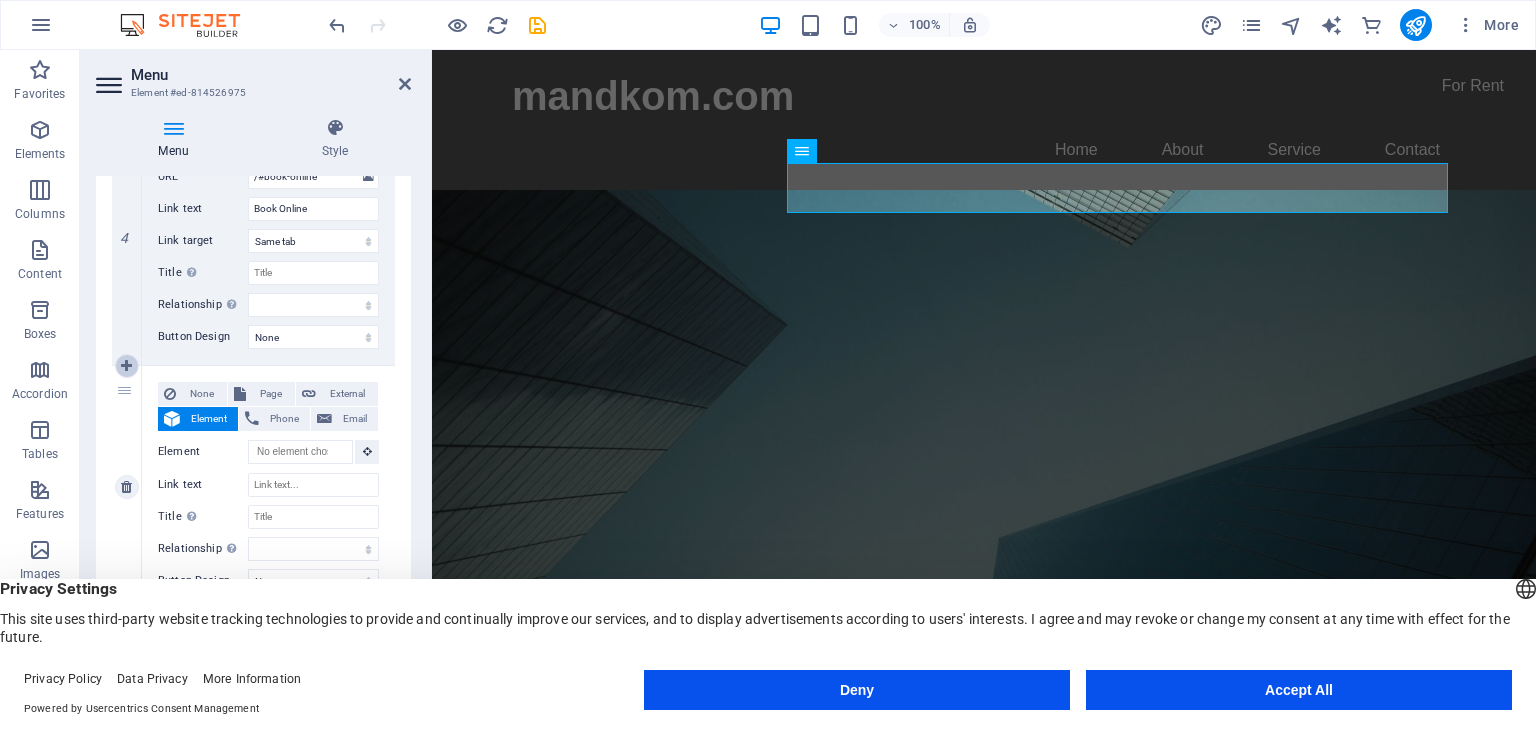 click at bounding box center [126, 366] 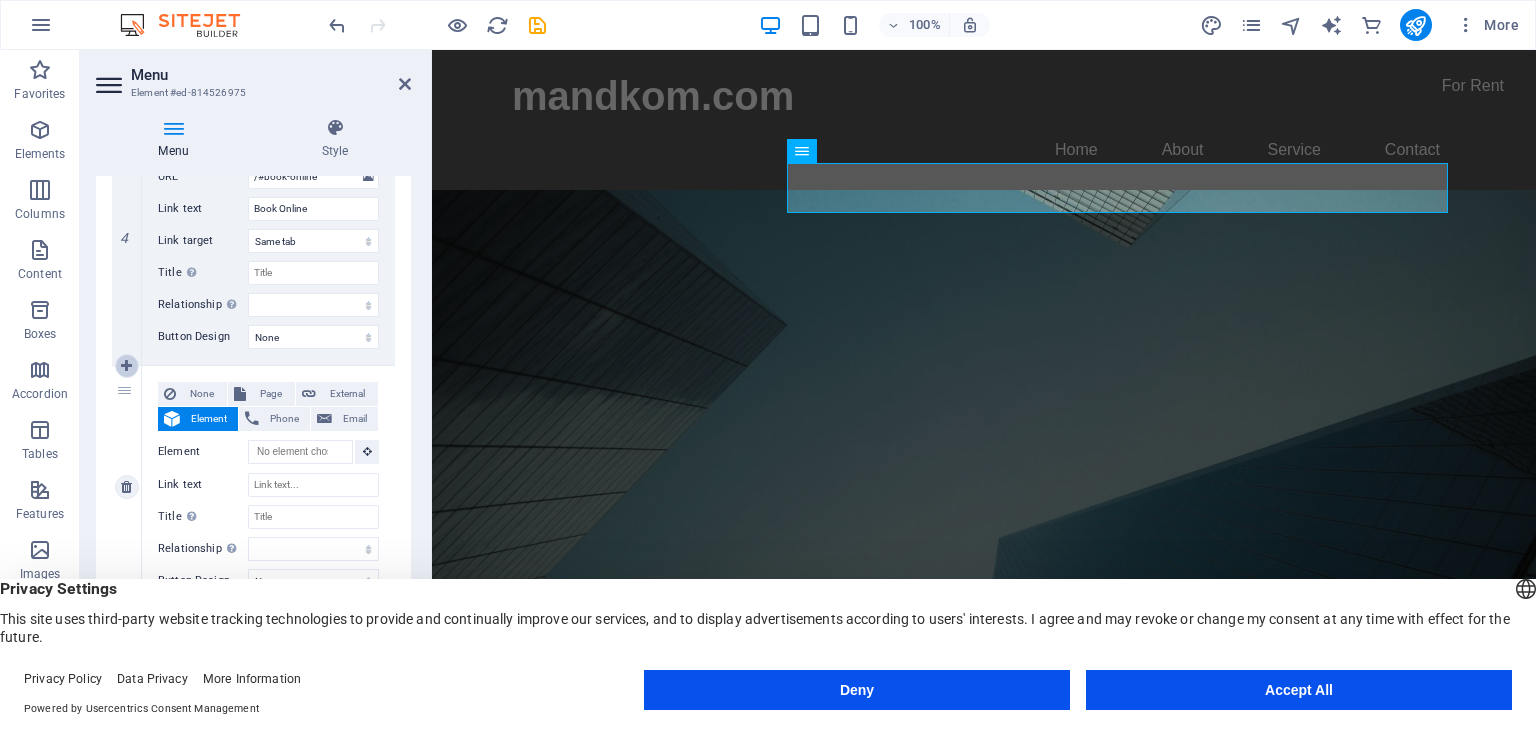 select 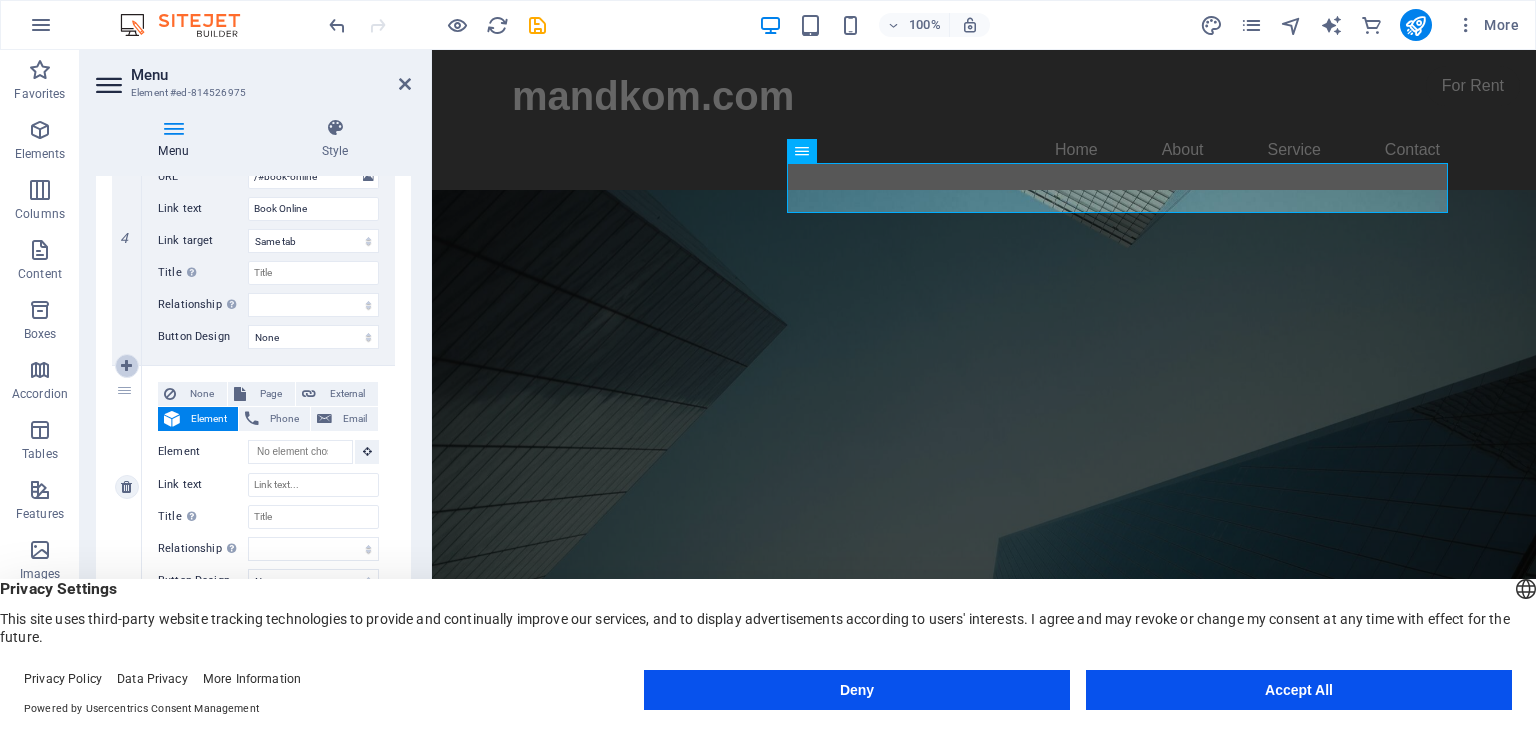 click at bounding box center (126, 366) 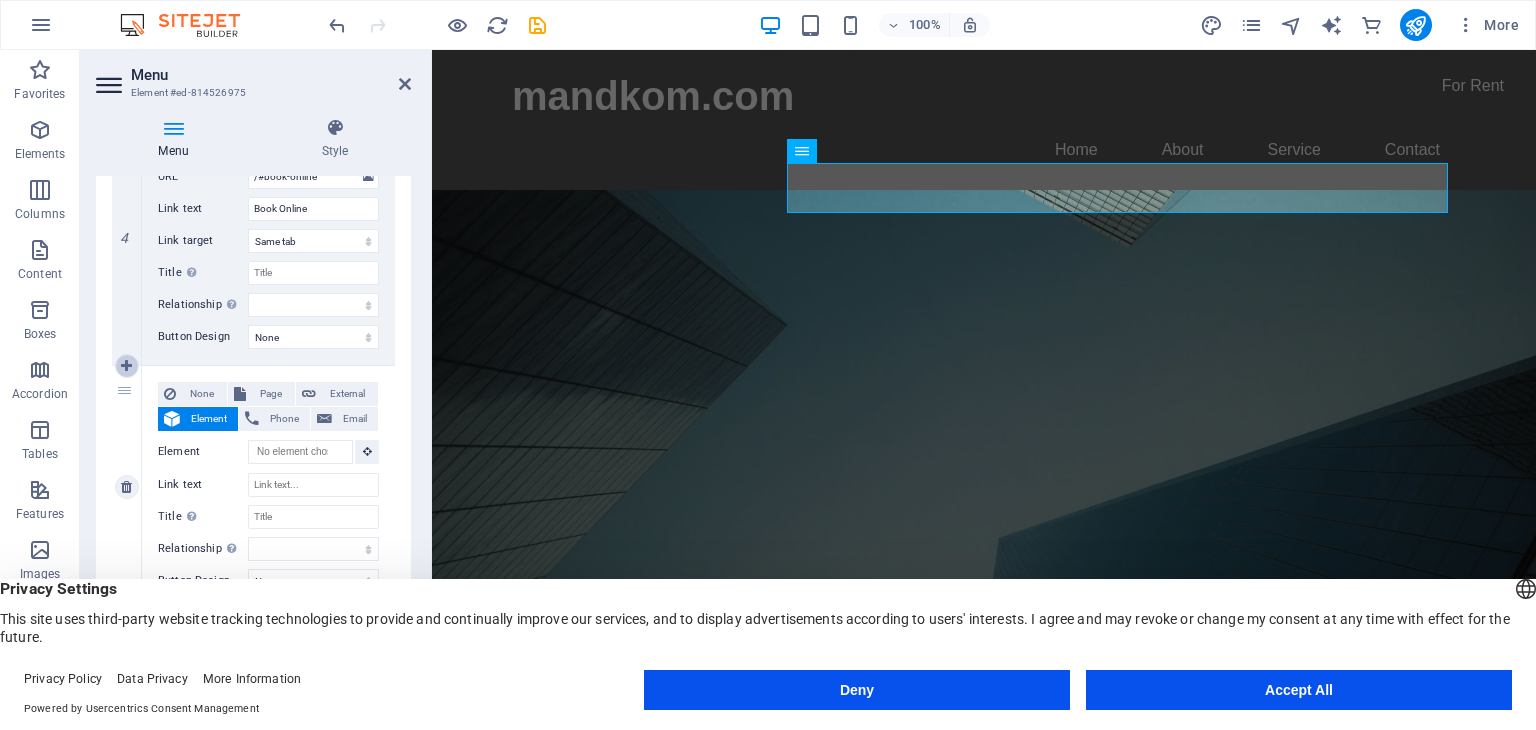 select 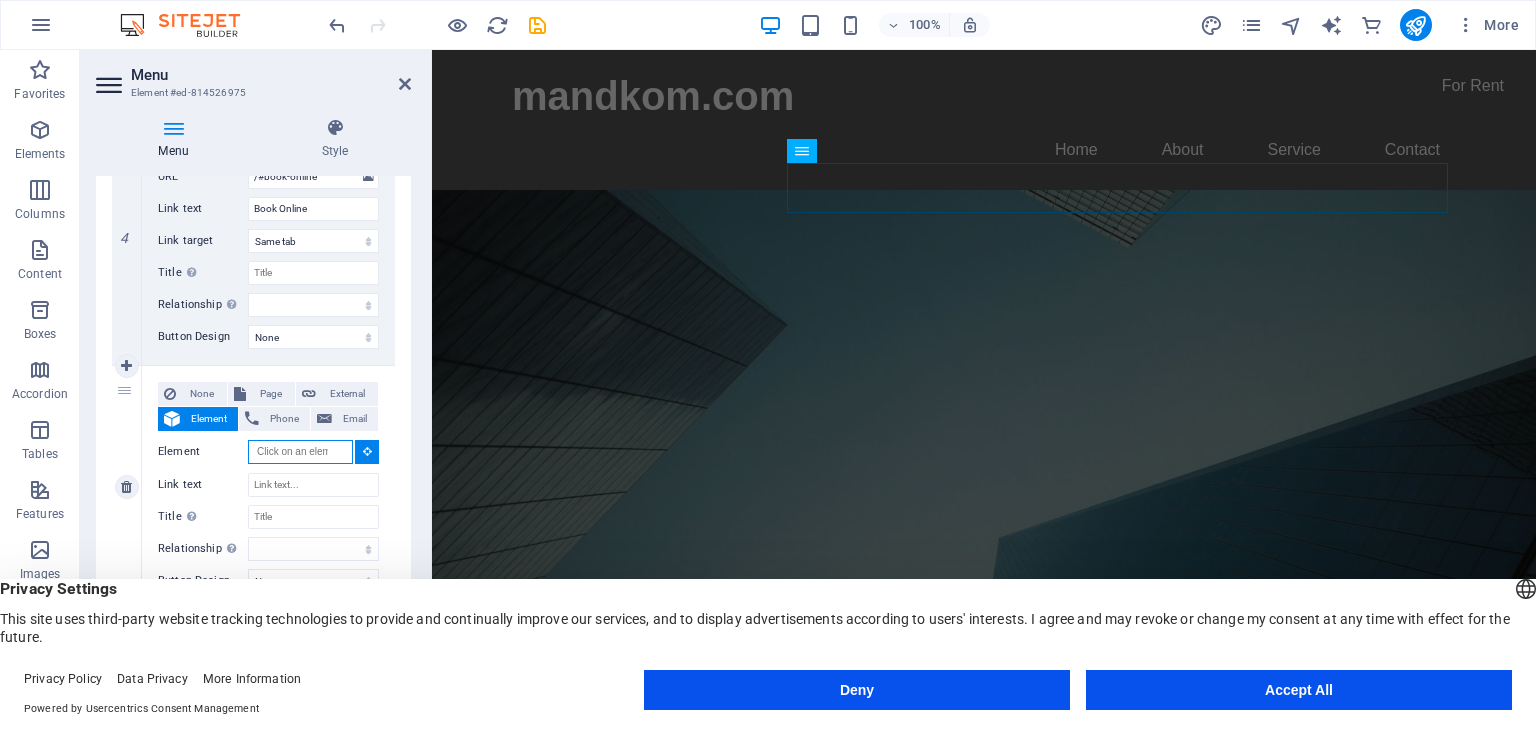 click on "Element" at bounding box center (300, 452) 